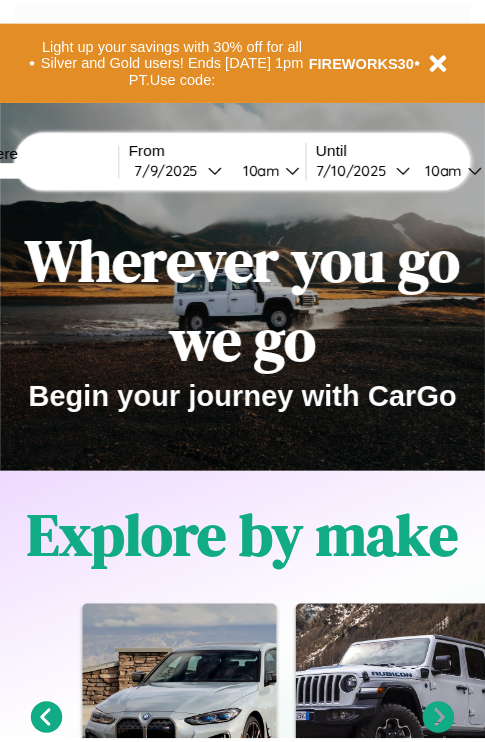 scroll, scrollTop: 0, scrollLeft: 0, axis: both 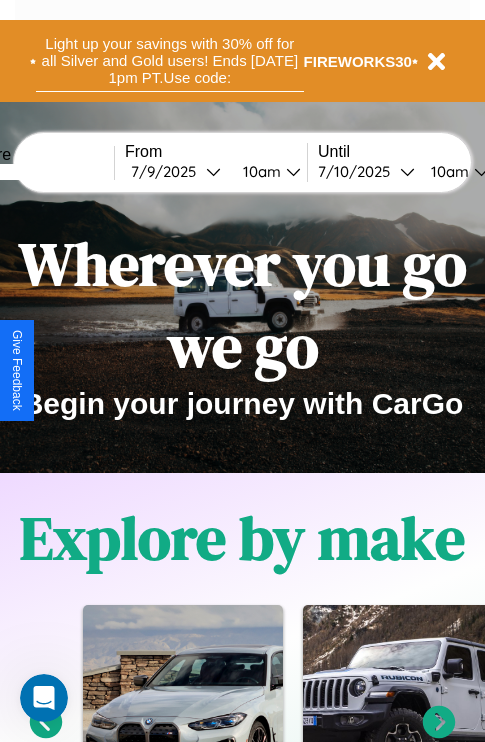 click on "Light up your savings with 30% off for all Silver and Gold users! Ends [DATE] 1pm PT.  Use code:" at bounding box center [170, 61] 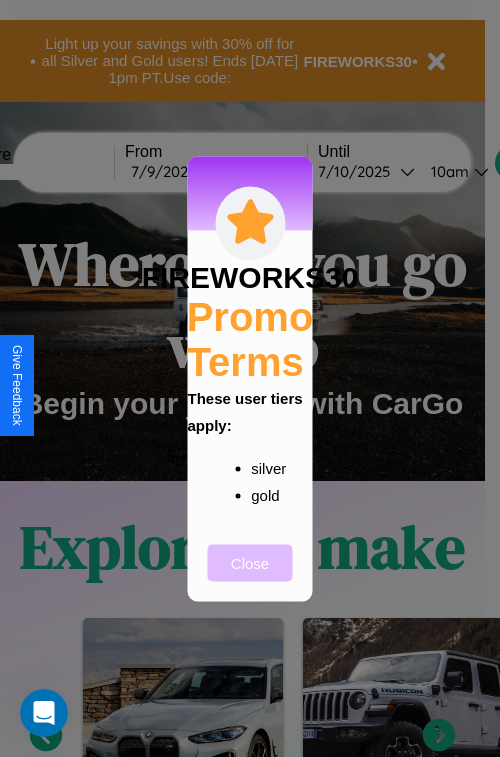 click on "Close" at bounding box center [250, 562] 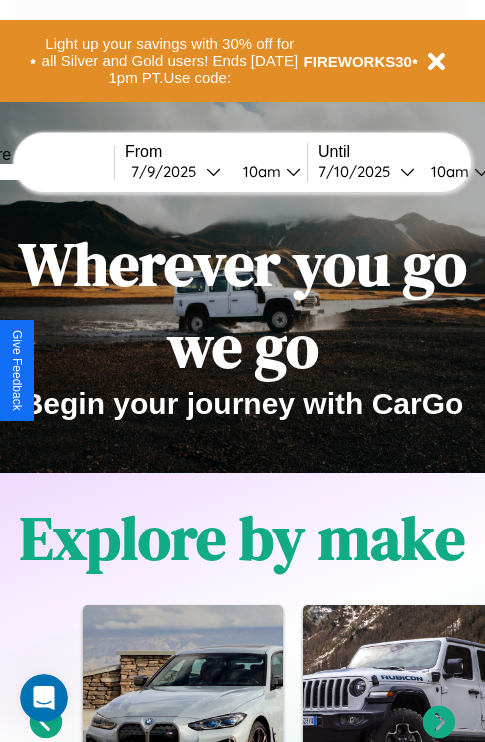click at bounding box center (39, 172) 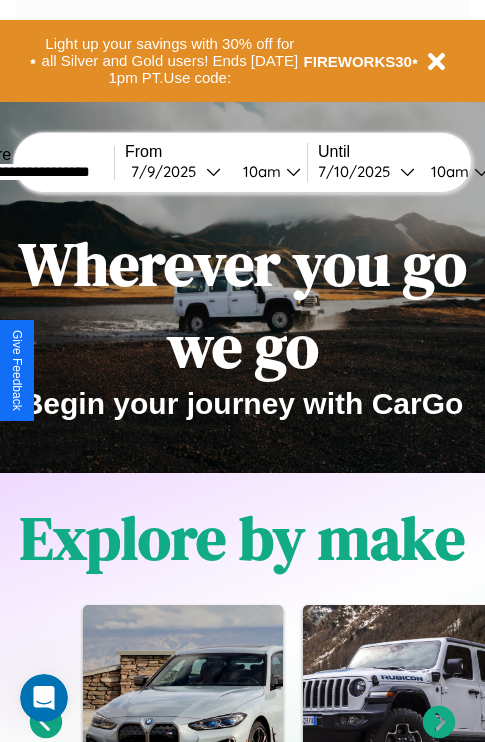 type on "**********" 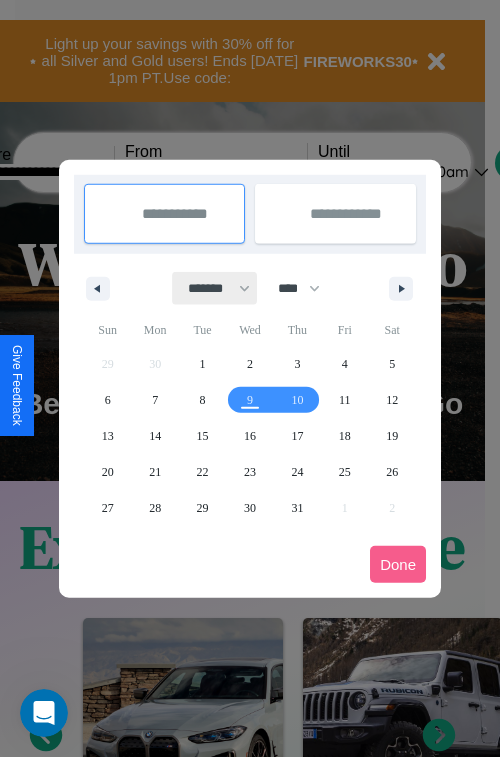 click on "******* ******** ***** ***** *** **** **** ****** ********* ******* ******** ********" at bounding box center [215, 288] 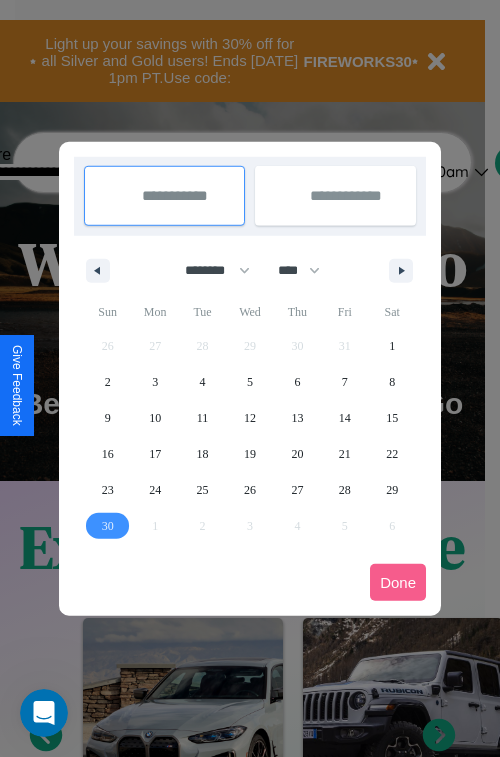 click on "30" at bounding box center (108, 526) 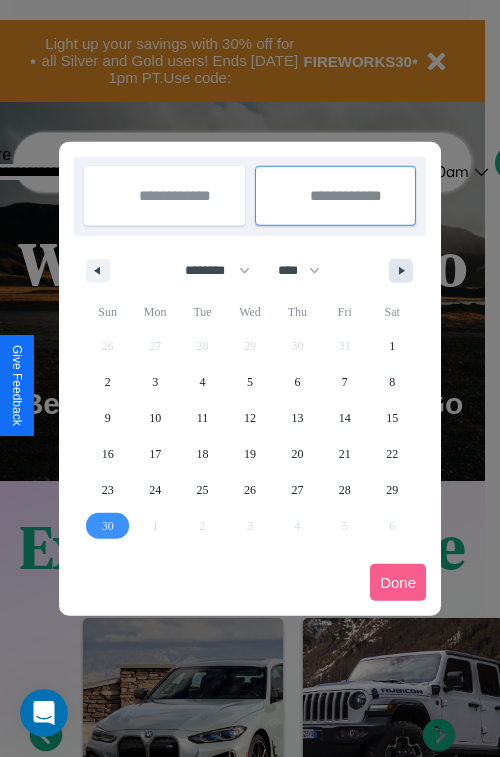 click at bounding box center [405, 271] 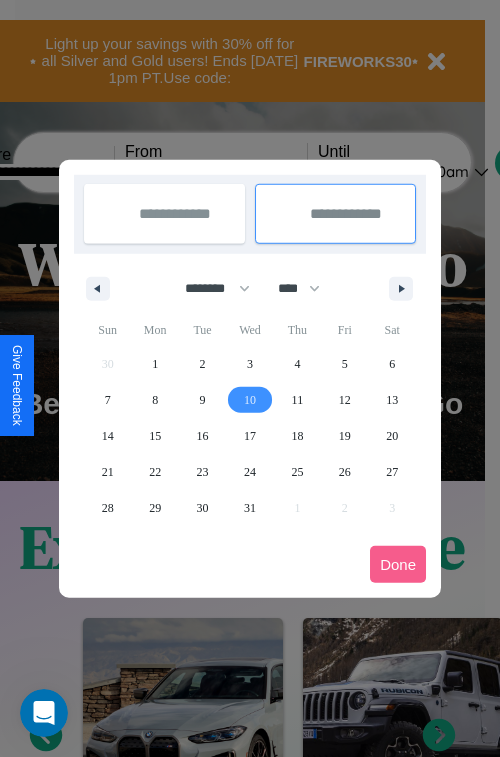 click on "10" at bounding box center [250, 400] 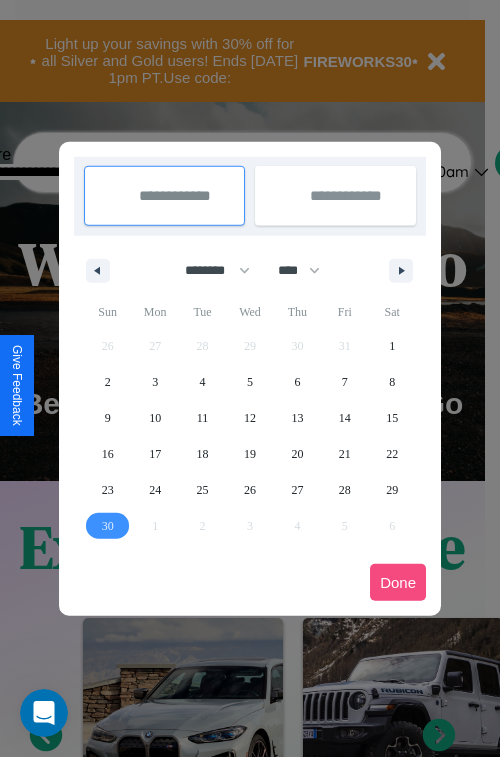 click on "Done" at bounding box center [398, 582] 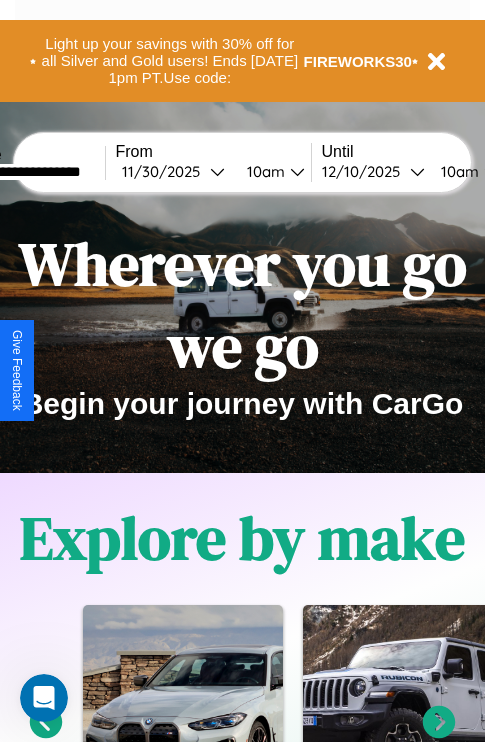 scroll, scrollTop: 0, scrollLeft: 80, axis: horizontal 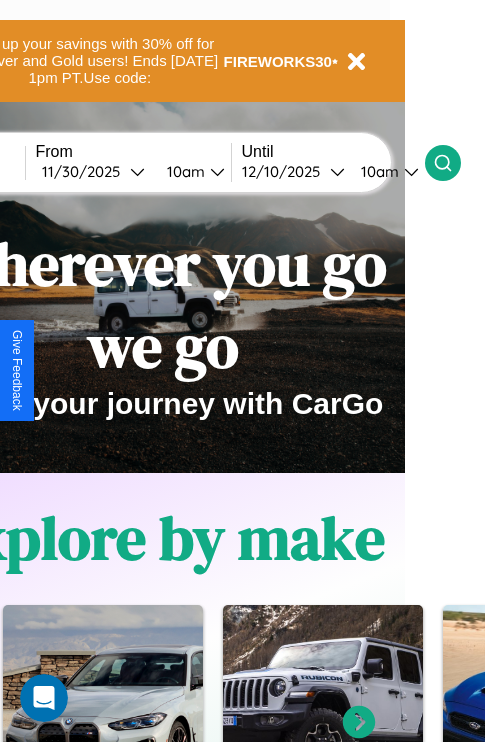 click 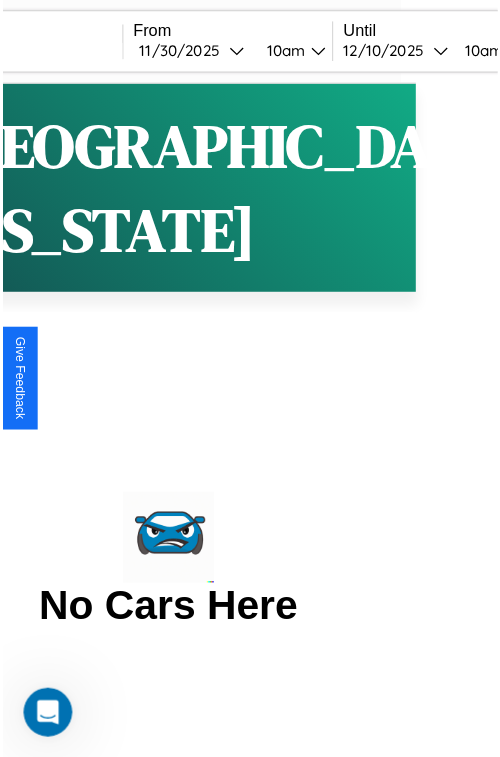 scroll, scrollTop: 0, scrollLeft: 0, axis: both 